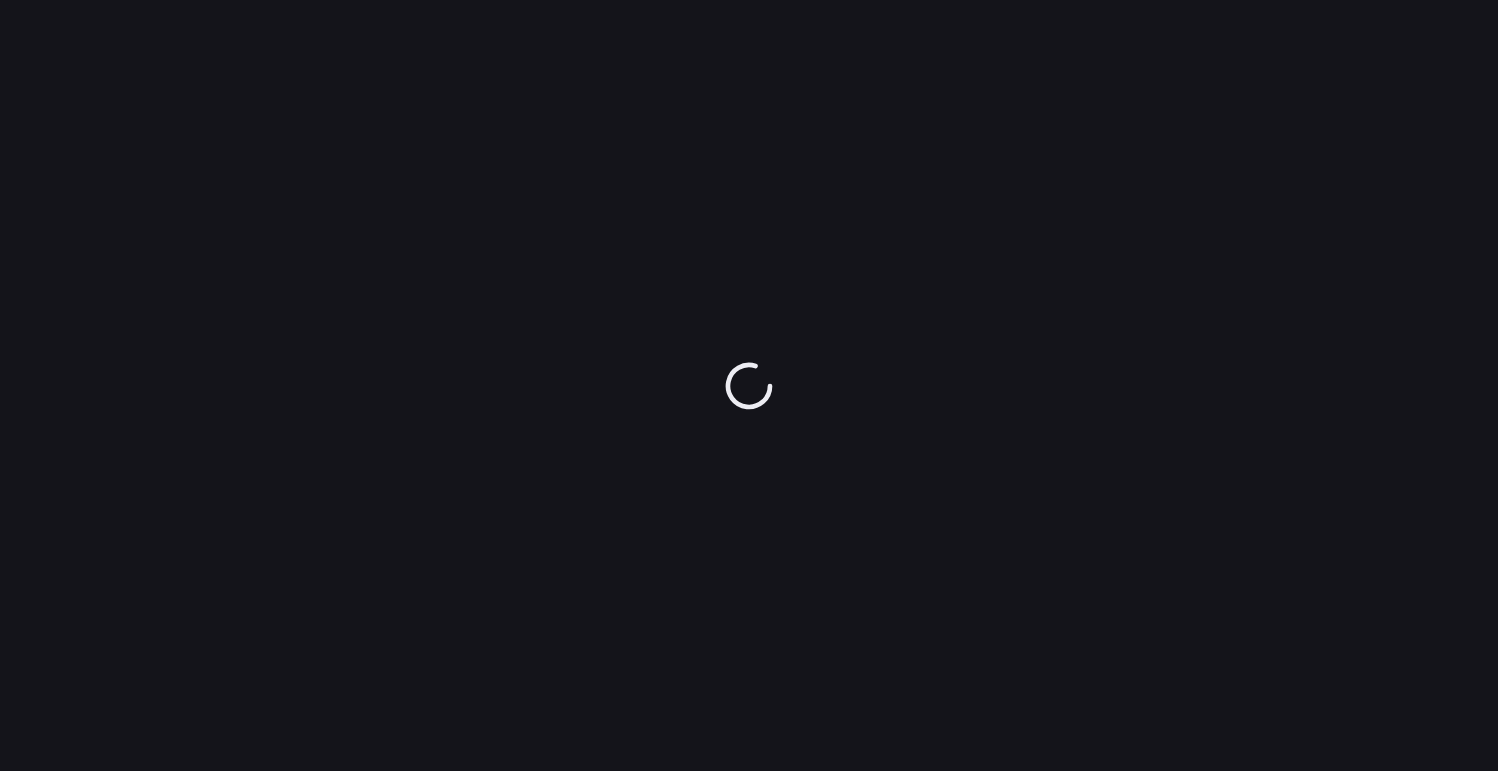 scroll, scrollTop: 0, scrollLeft: 0, axis: both 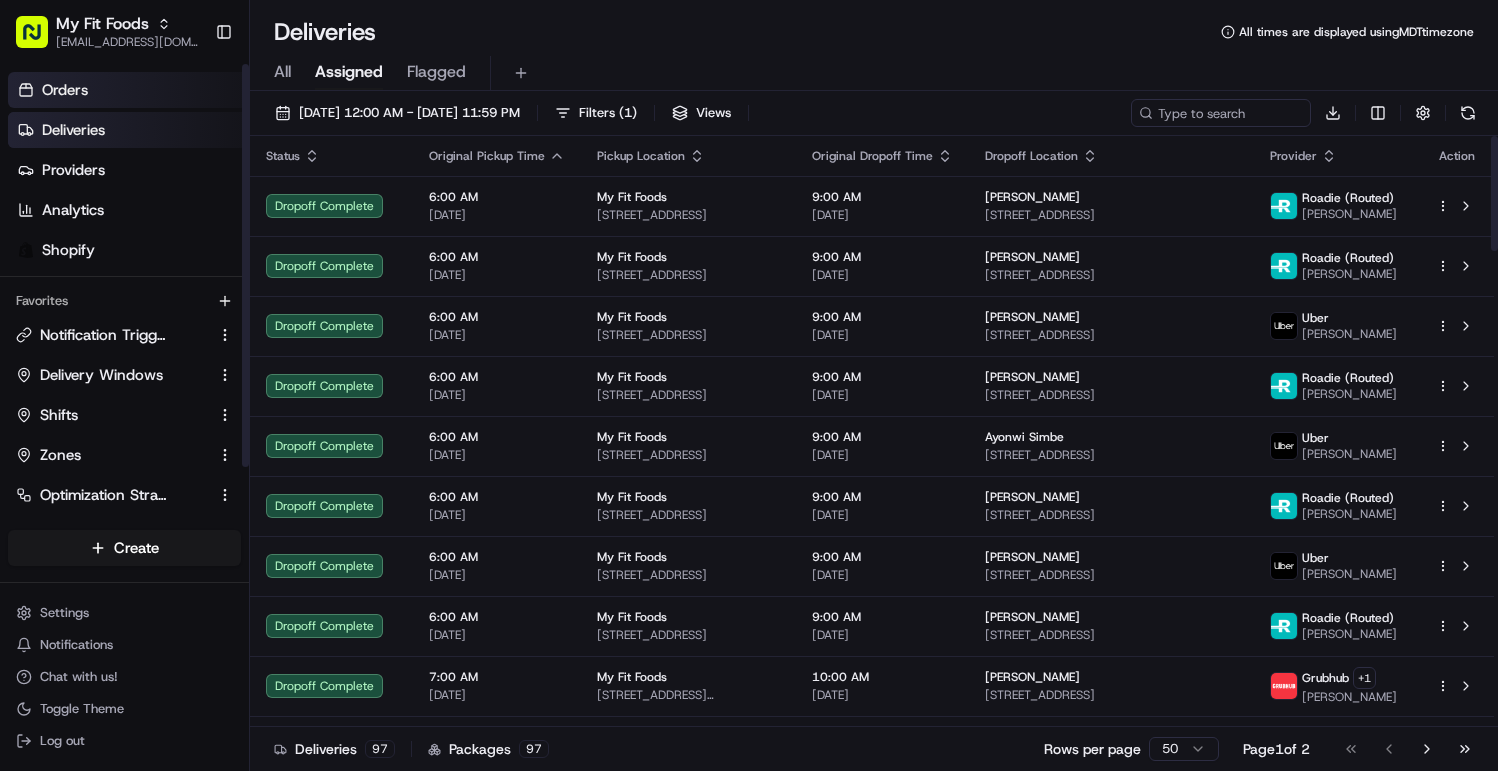 click on "Orders" at bounding box center (128, 90) 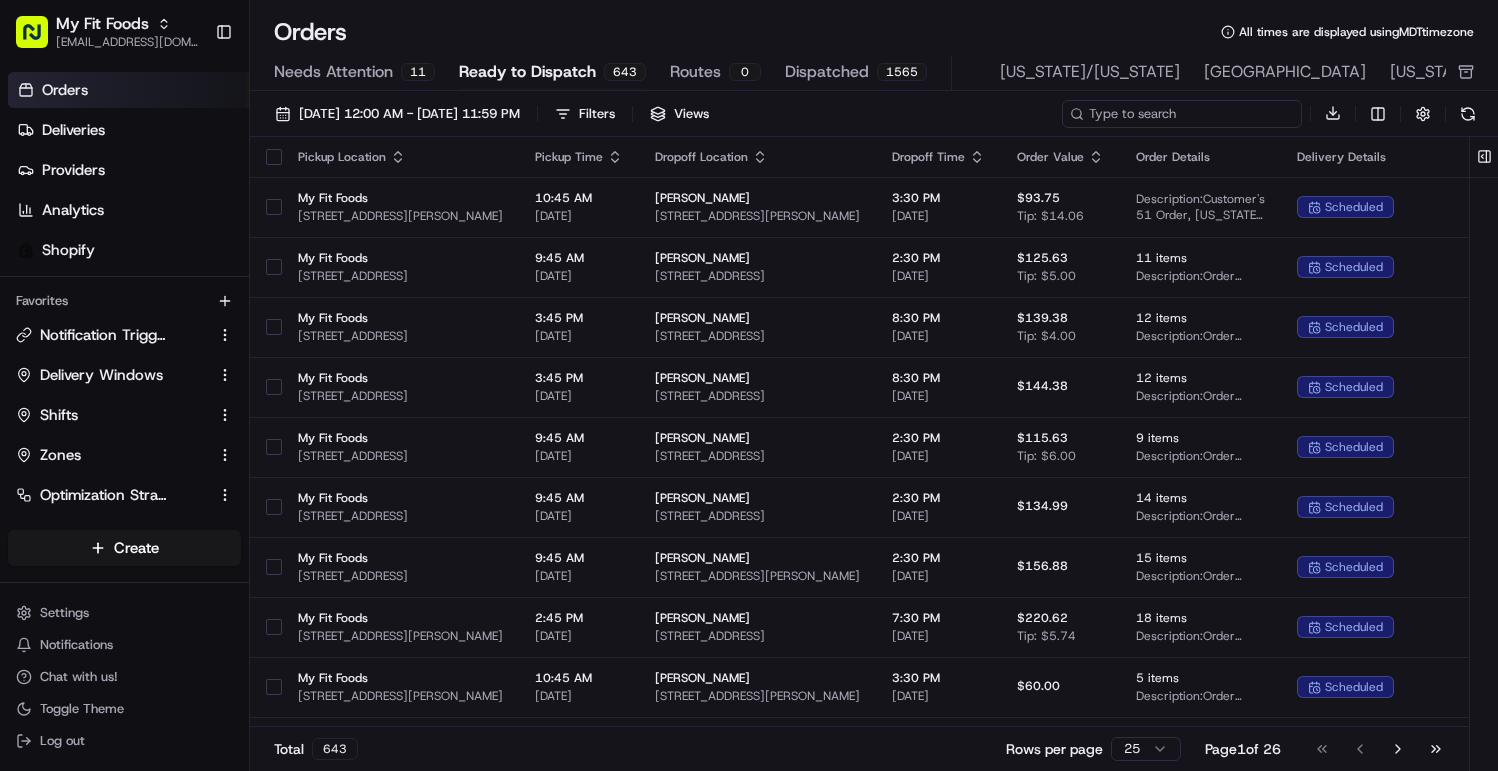 click at bounding box center [1182, 114] 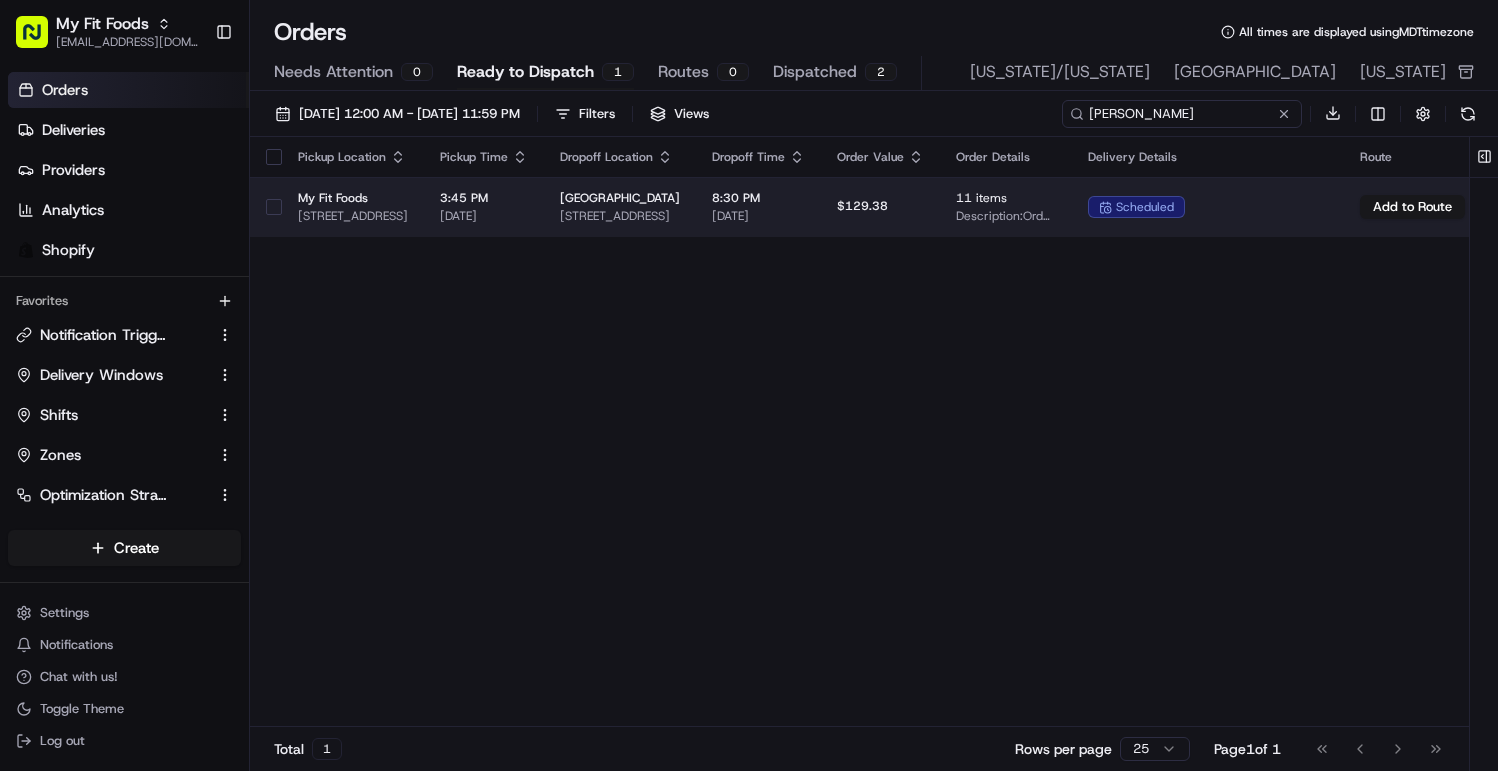 type on "[PERSON_NAME]" 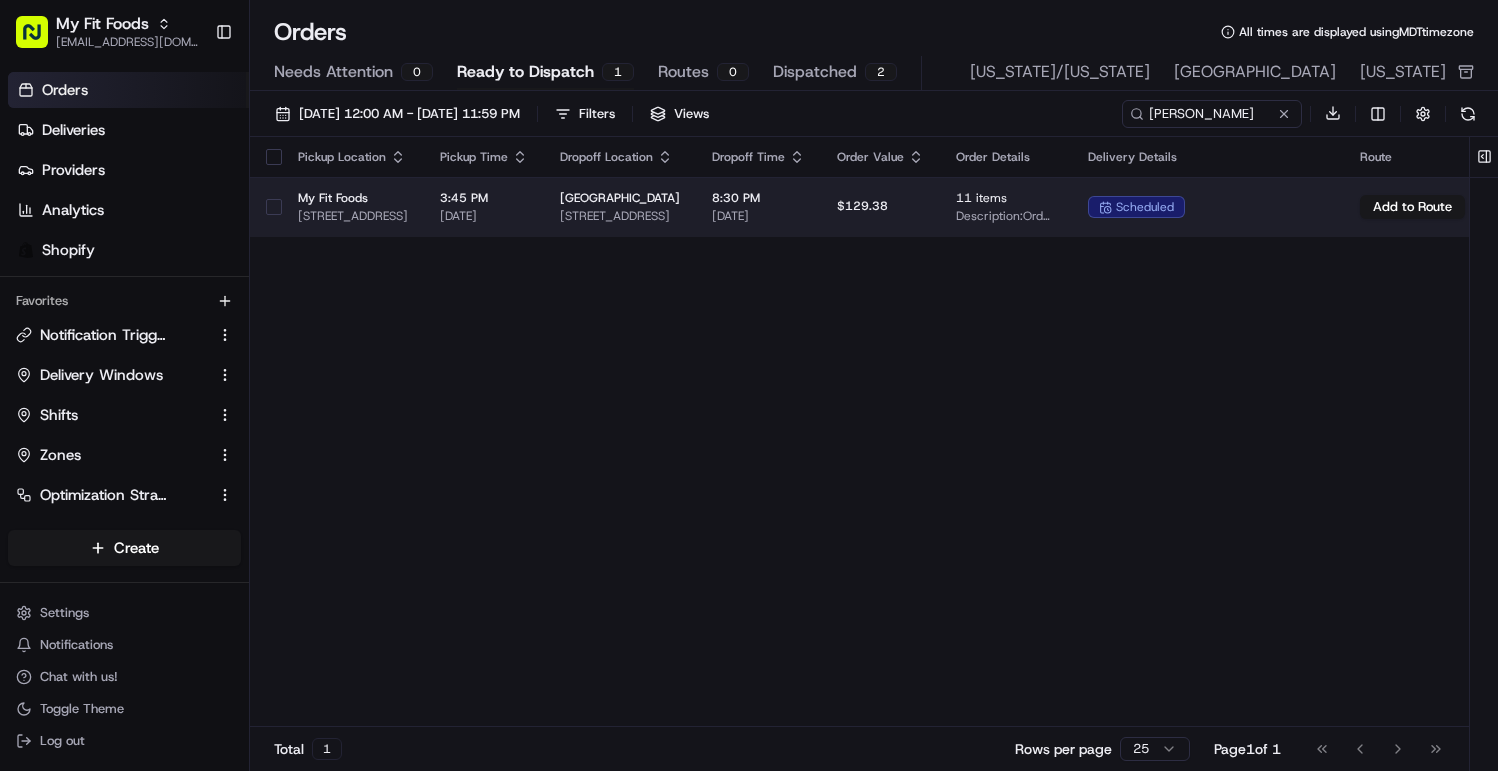 click on "[DATE]" at bounding box center [484, 216] 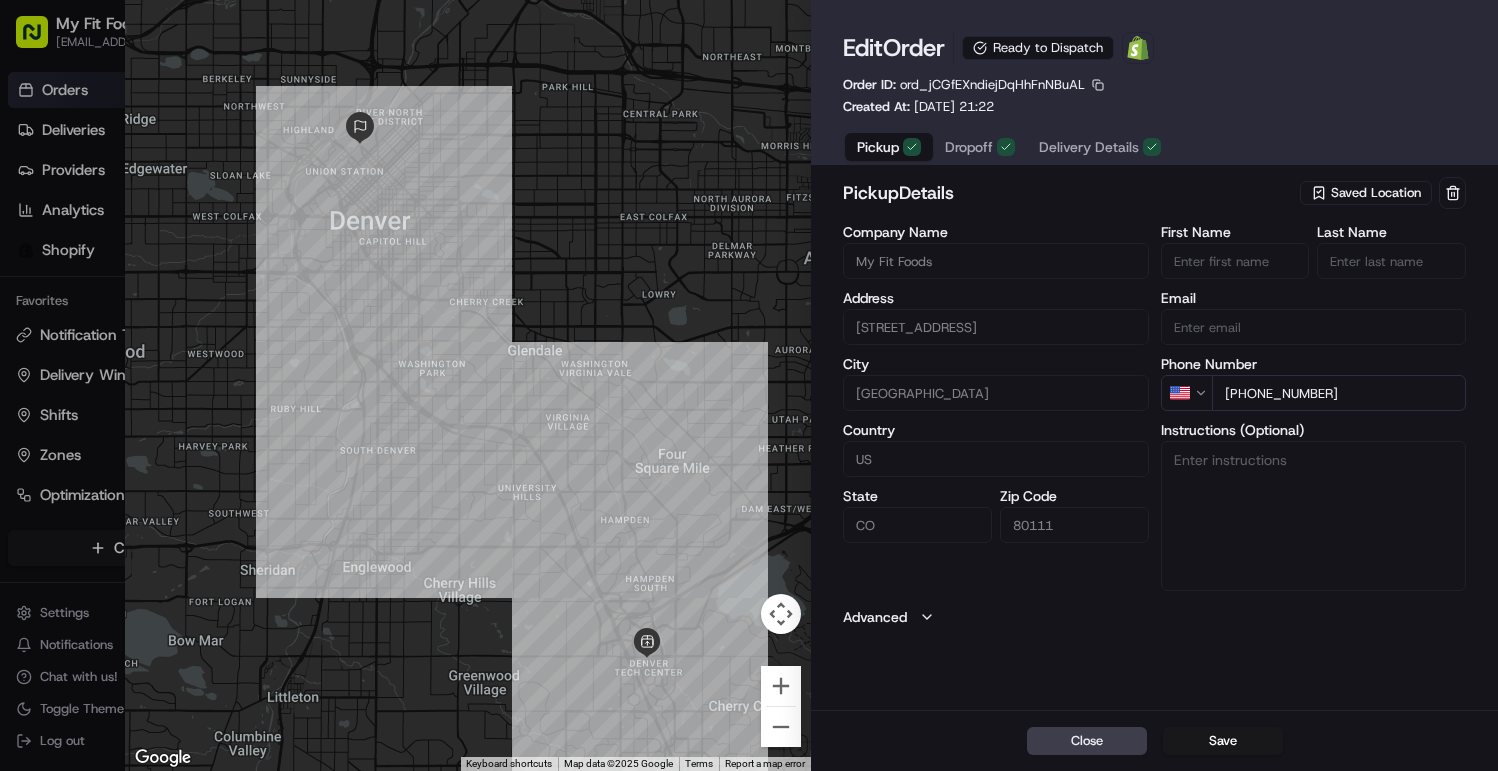 click on "Saved Location" at bounding box center [1366, 193] 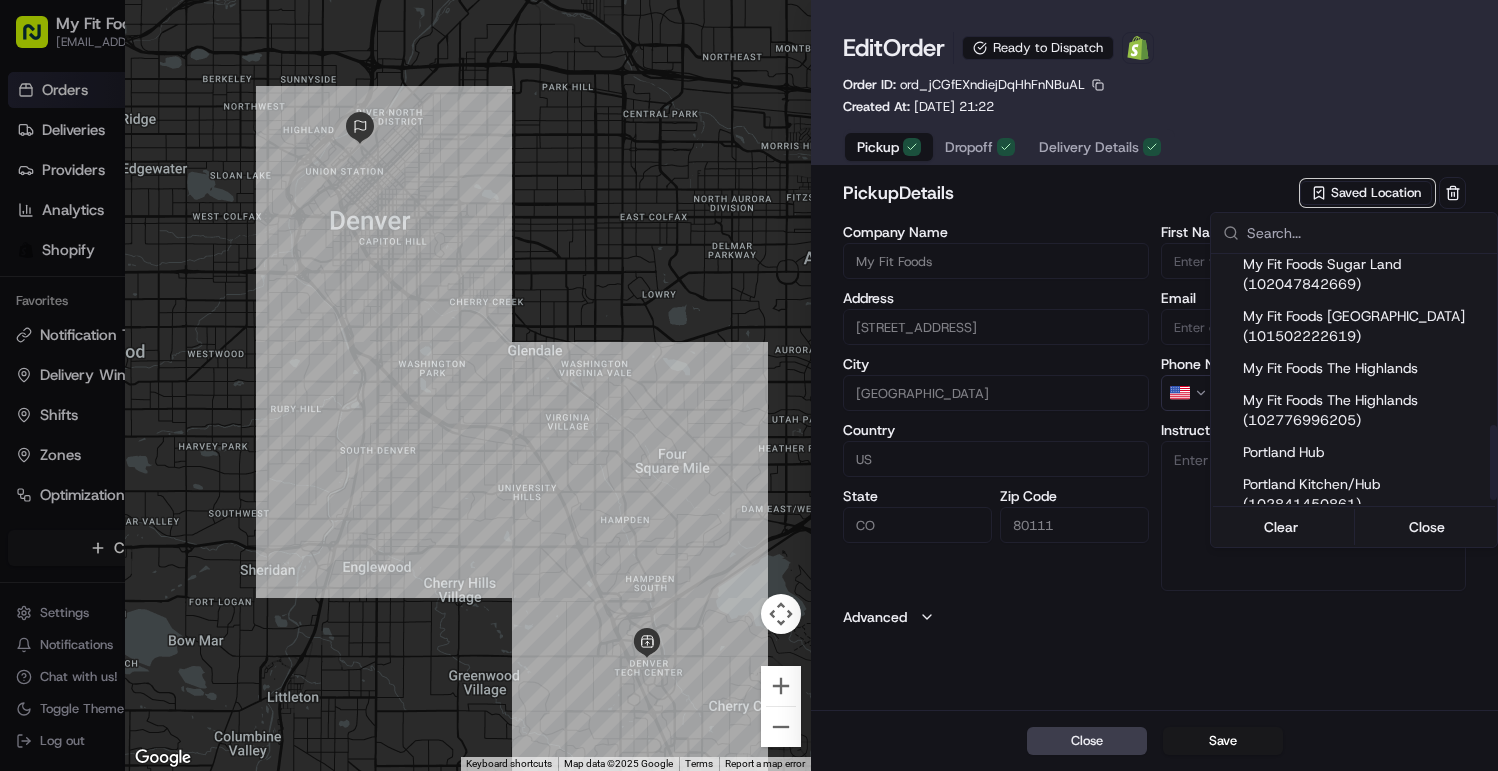 scroll, scrollTop: 580, scrollLeft: 0, axis: vertical 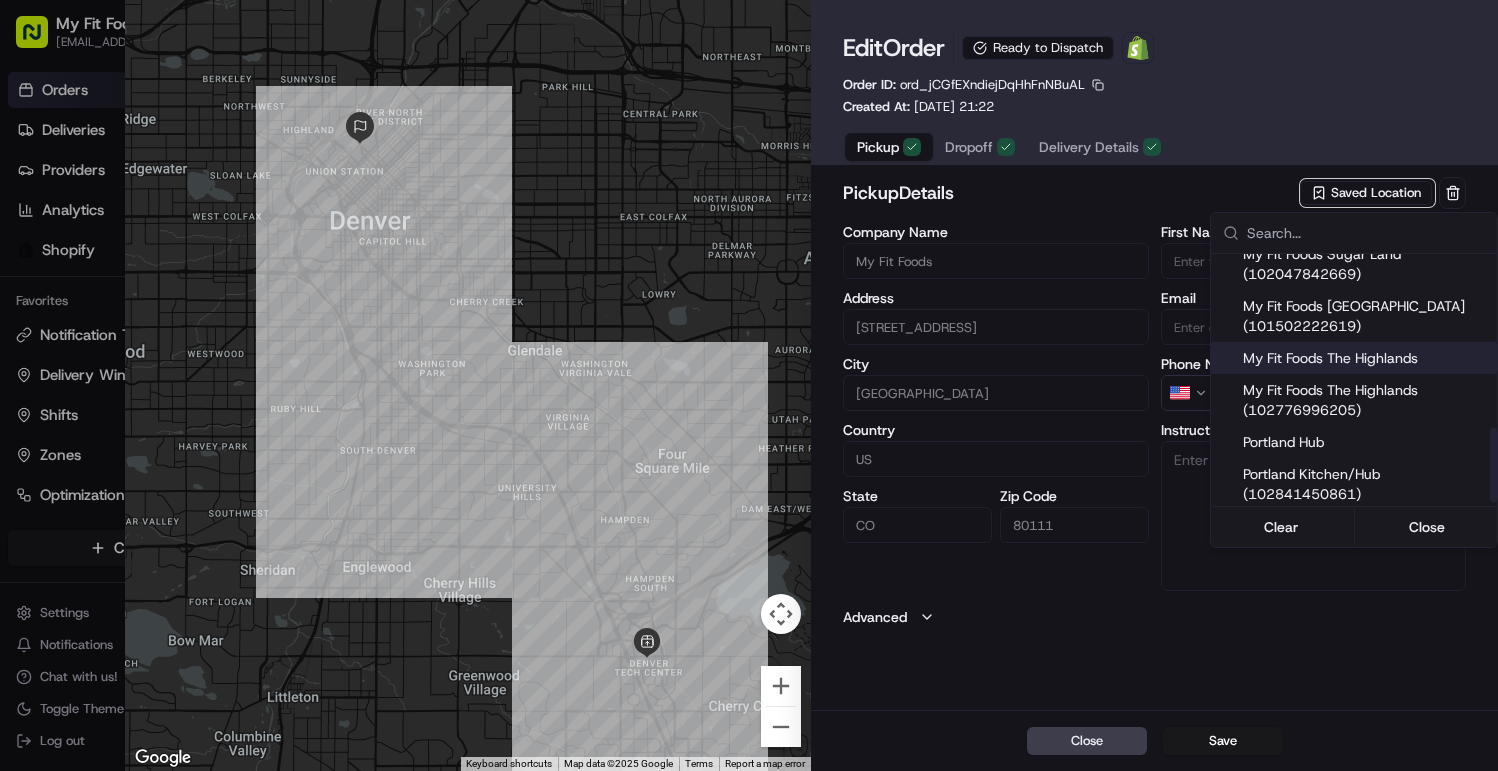 click on "My Fit Foods The Highlands" at bounding box center [1366, 358] 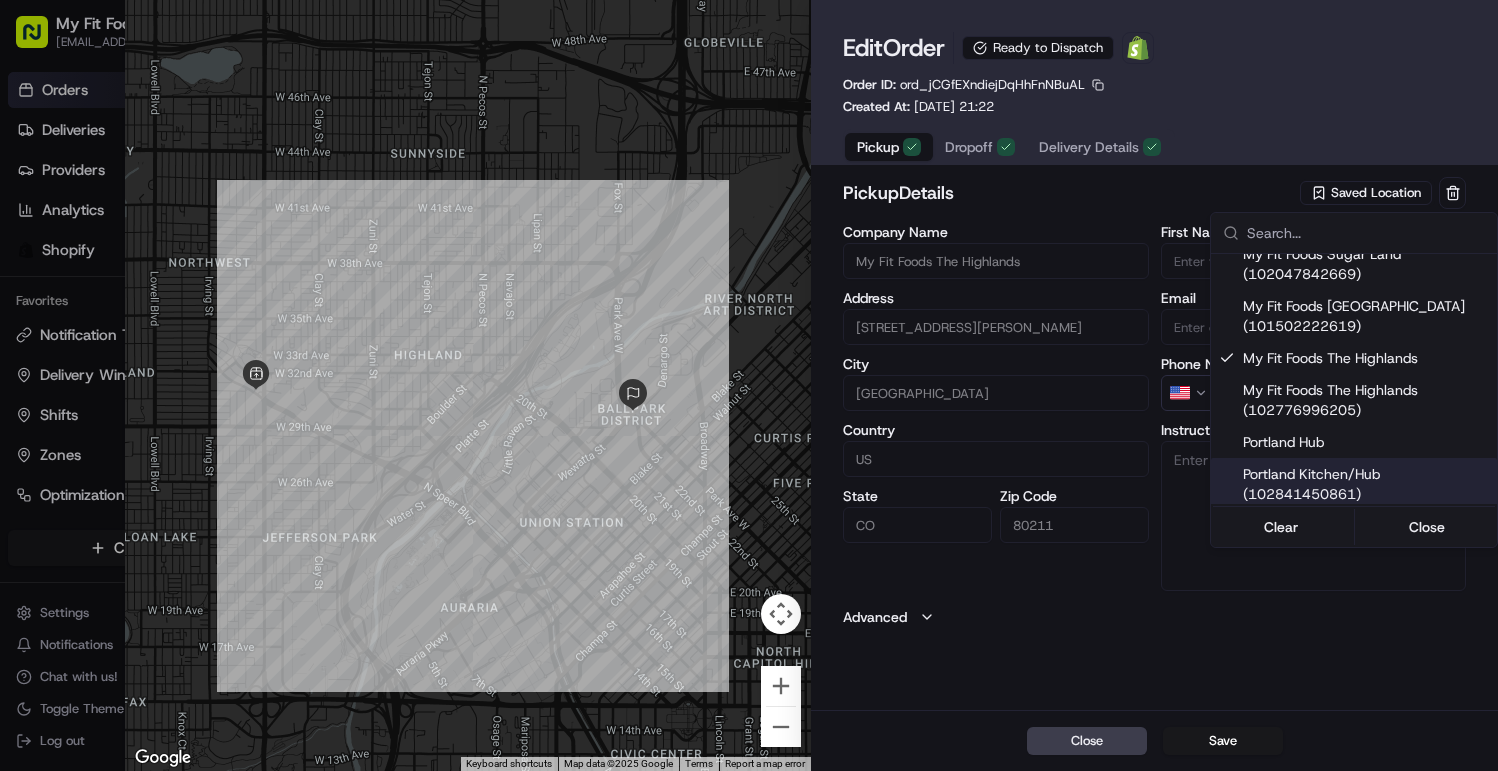 click at bounding box center (749, 385) 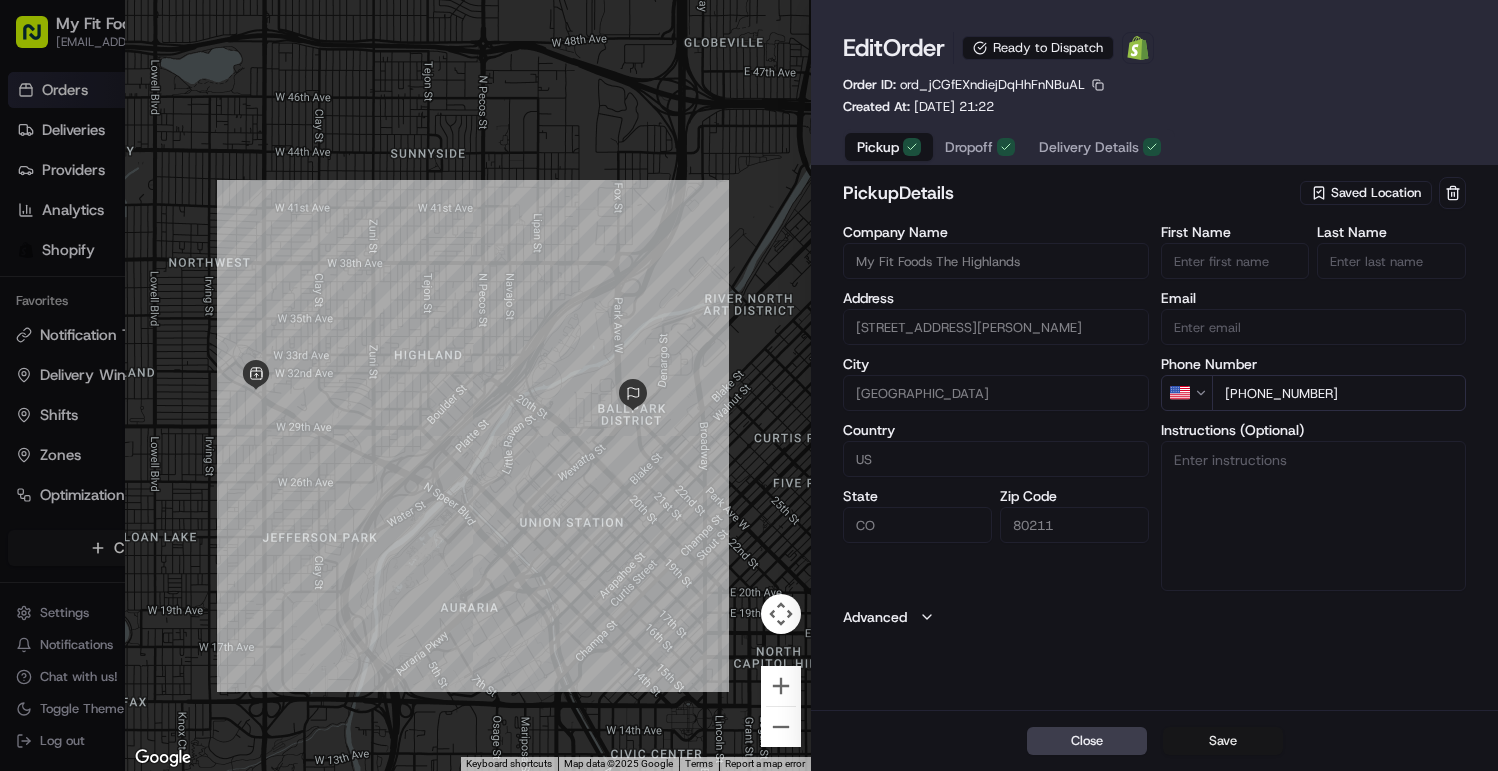 click on "Save" at bounding box center (1223, 741) 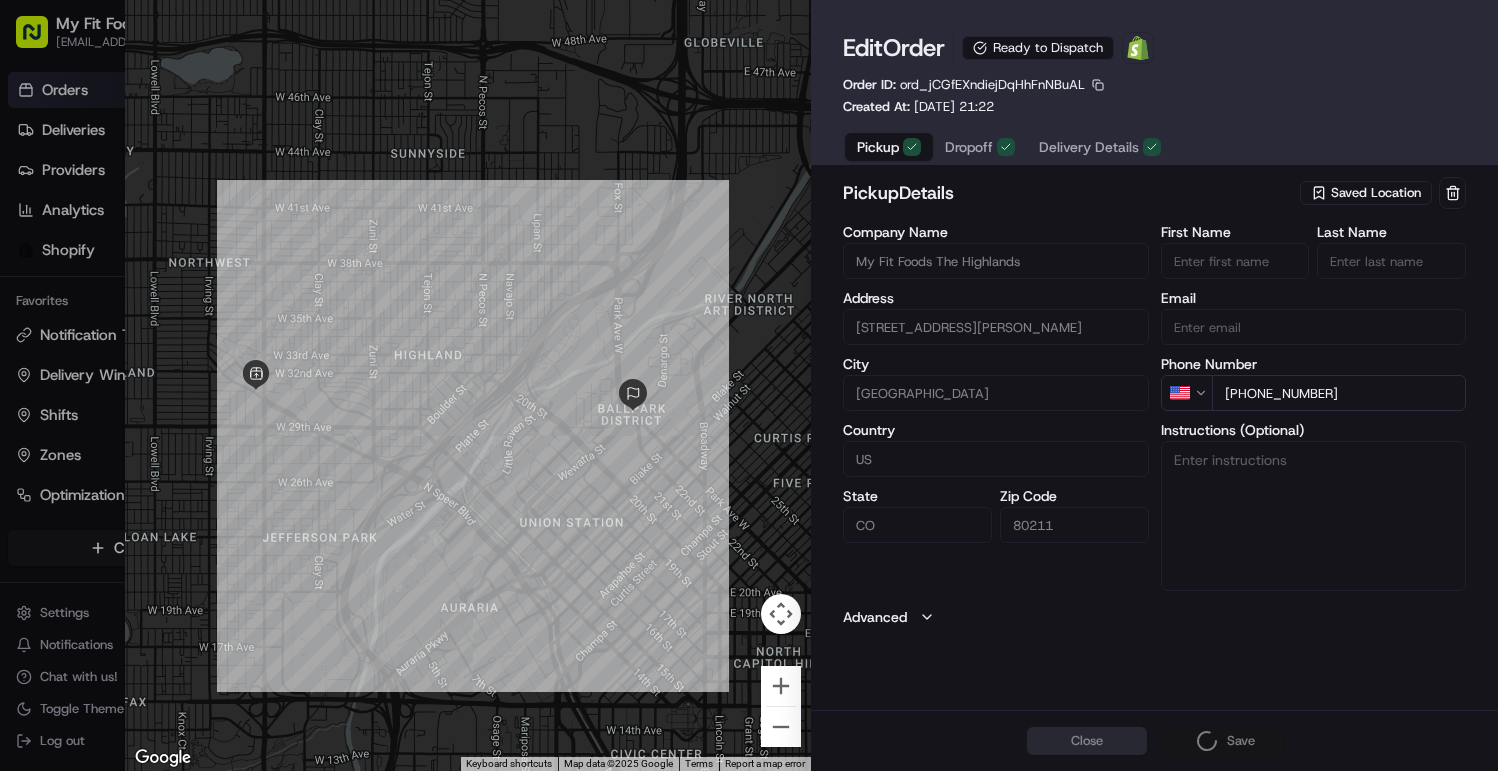 type 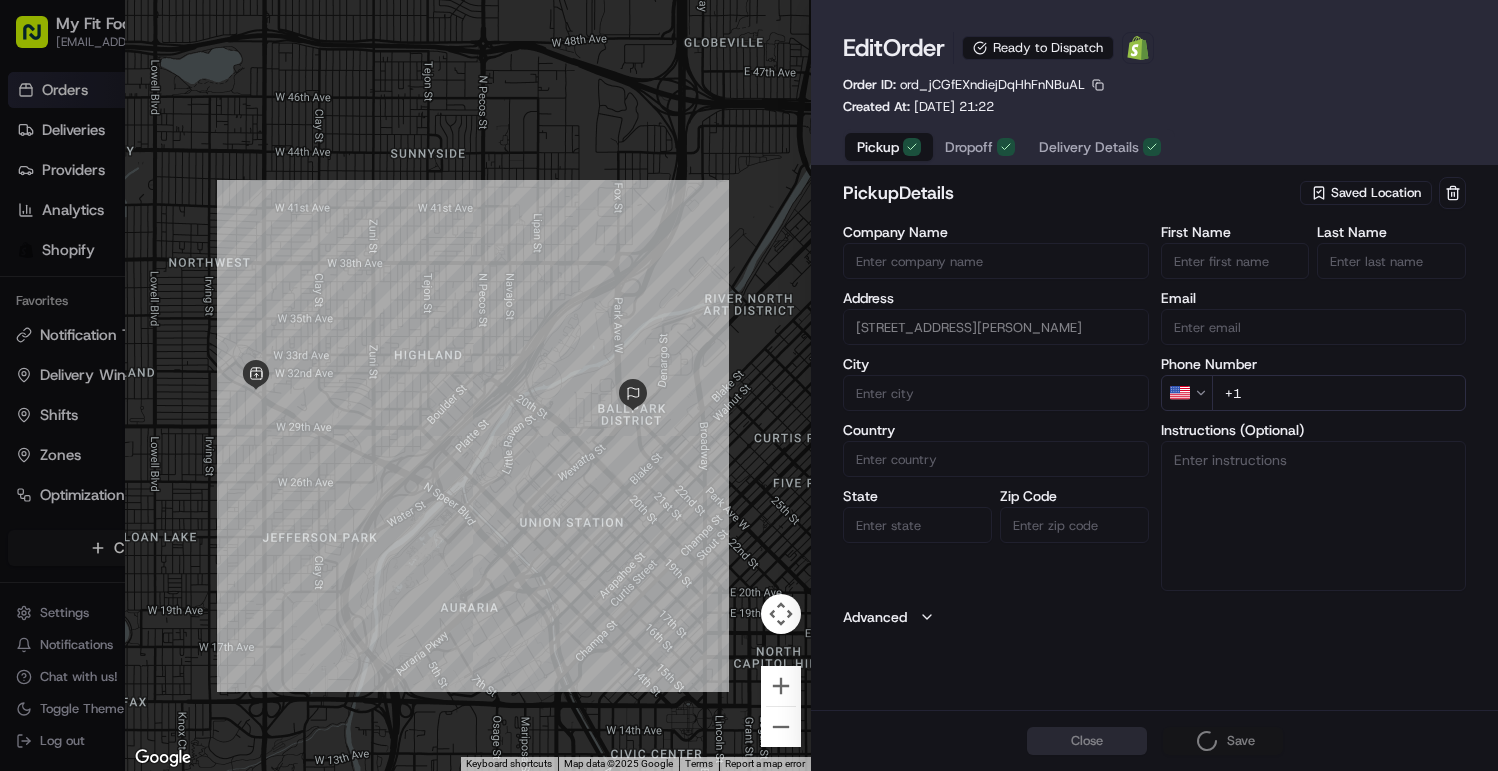 type 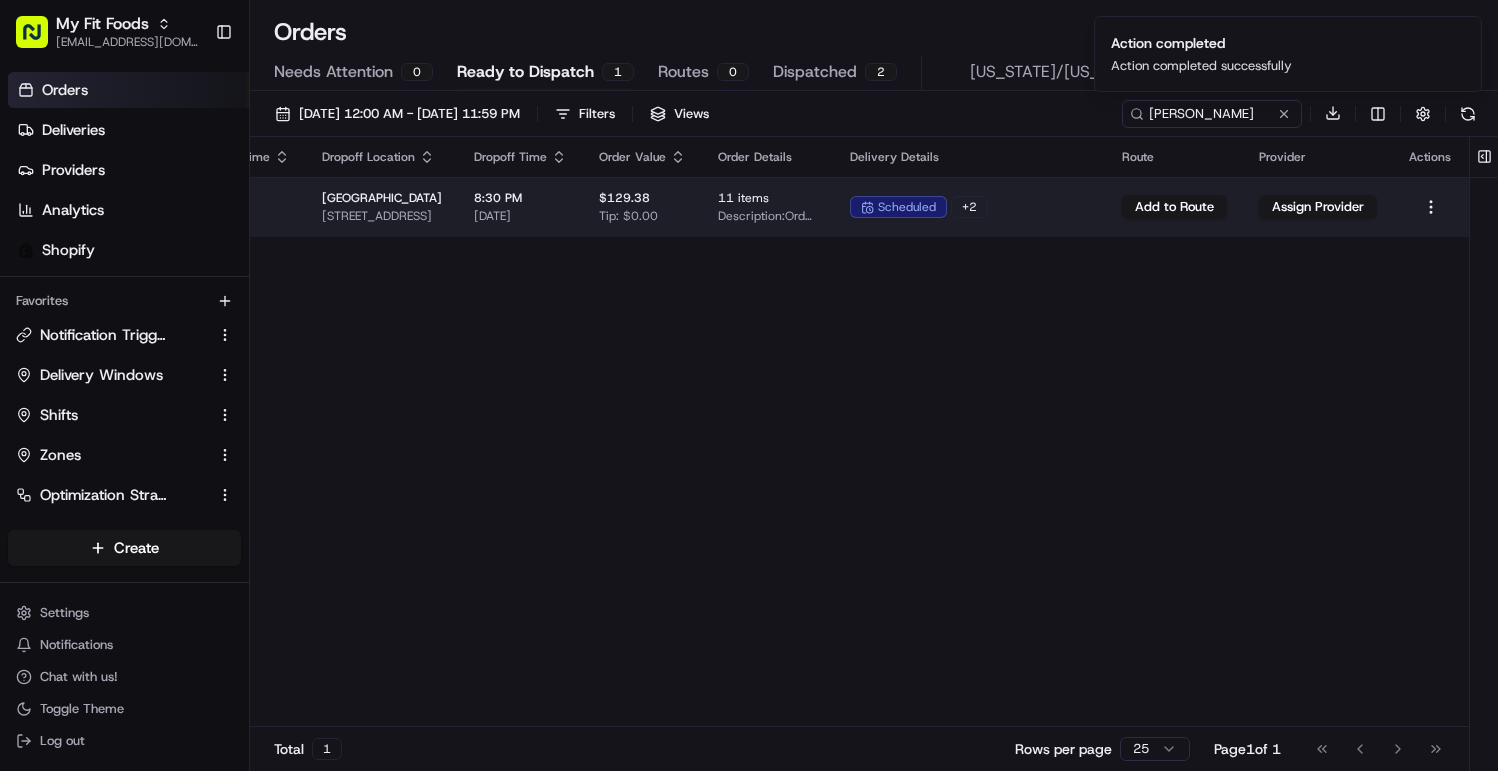 scroll, scrollTop: 0, scrollLeft: 472, axis: horizontal 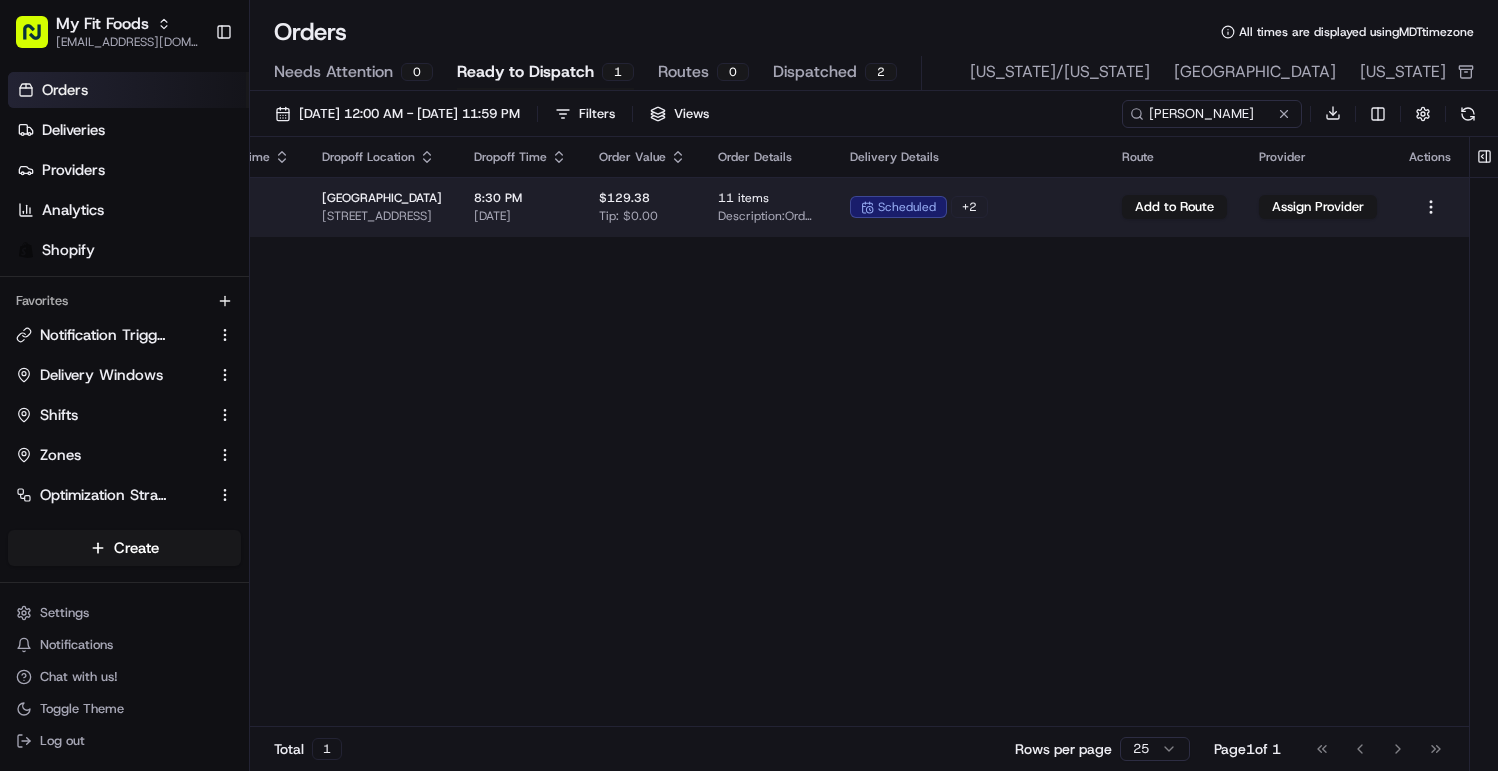 click on "Assign Provider" at bounding box center [1318, 207] 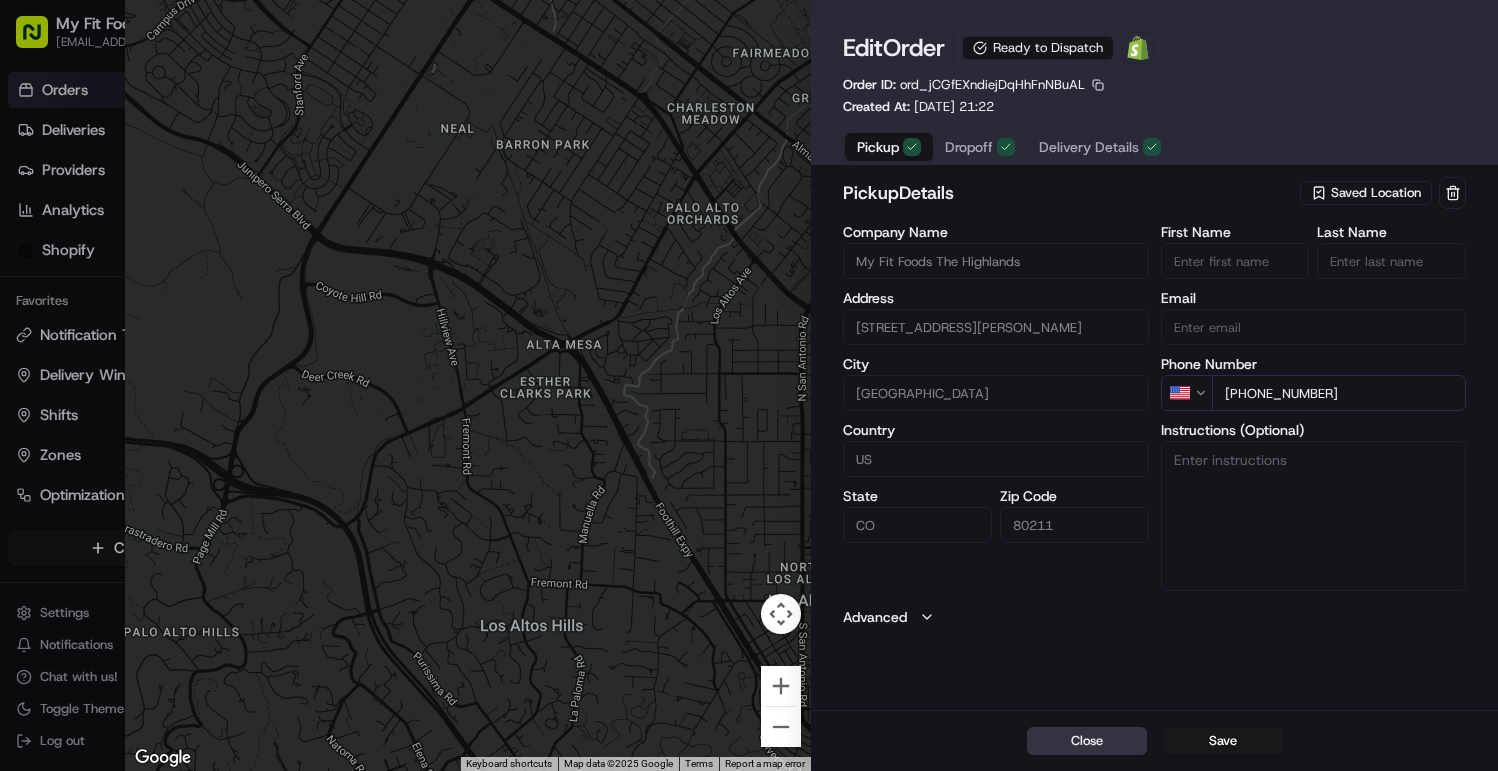 click on "Close" at bounding box center (1087, 741) 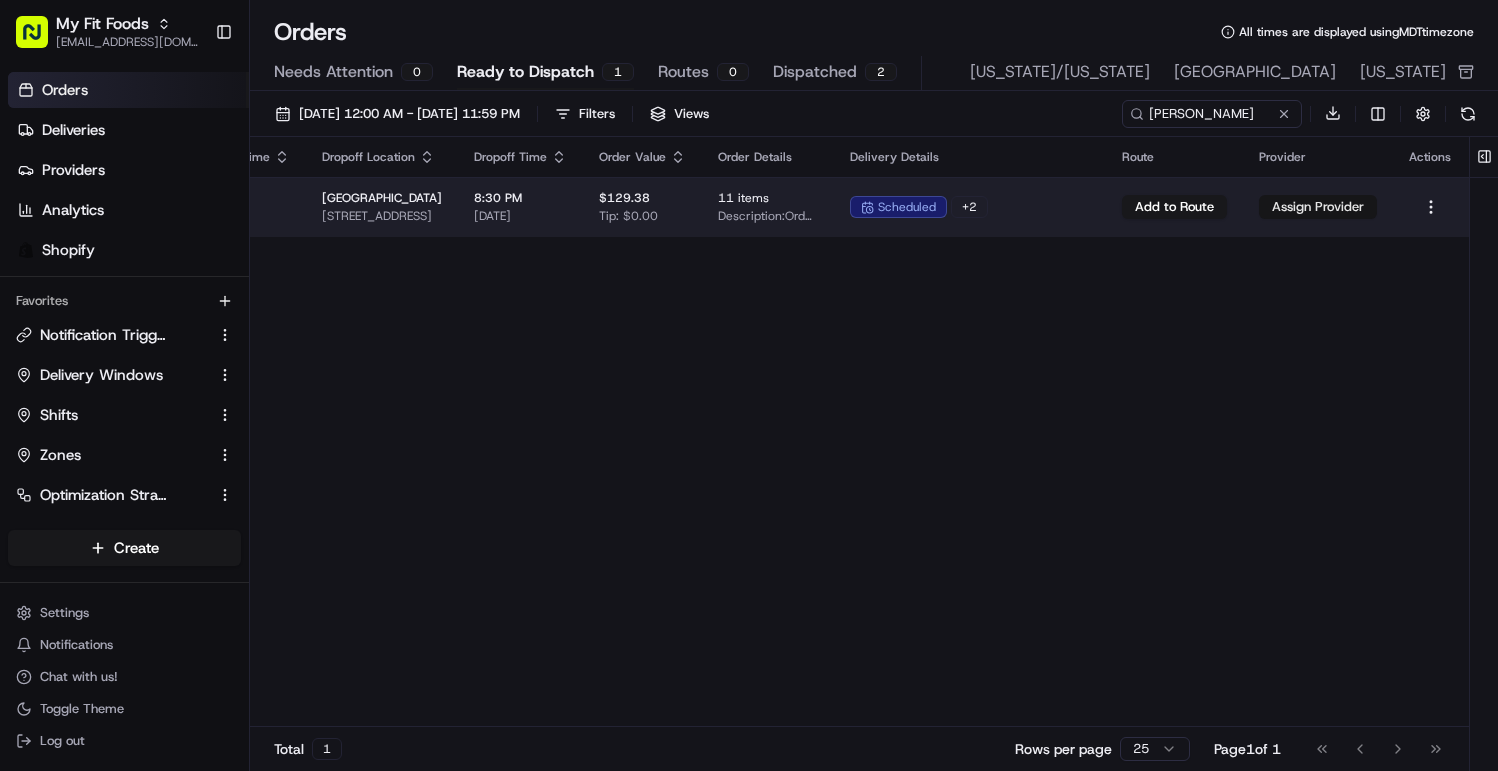 click on "Assign Provider" at bounding box center (1318, 207) 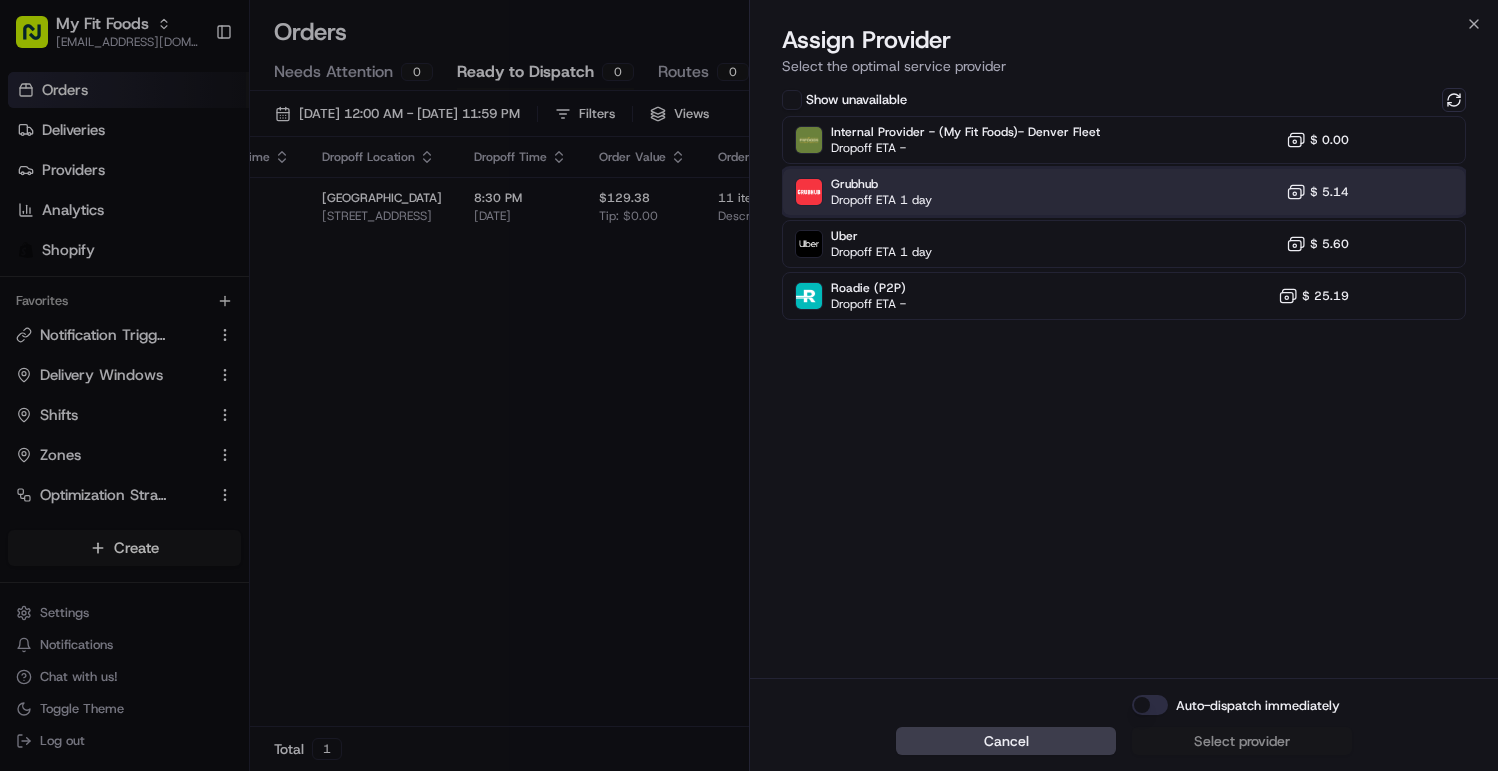 click on "Grubhub Dropoff ETA   1 day $   5.14" at bounding box center (1124, 192) 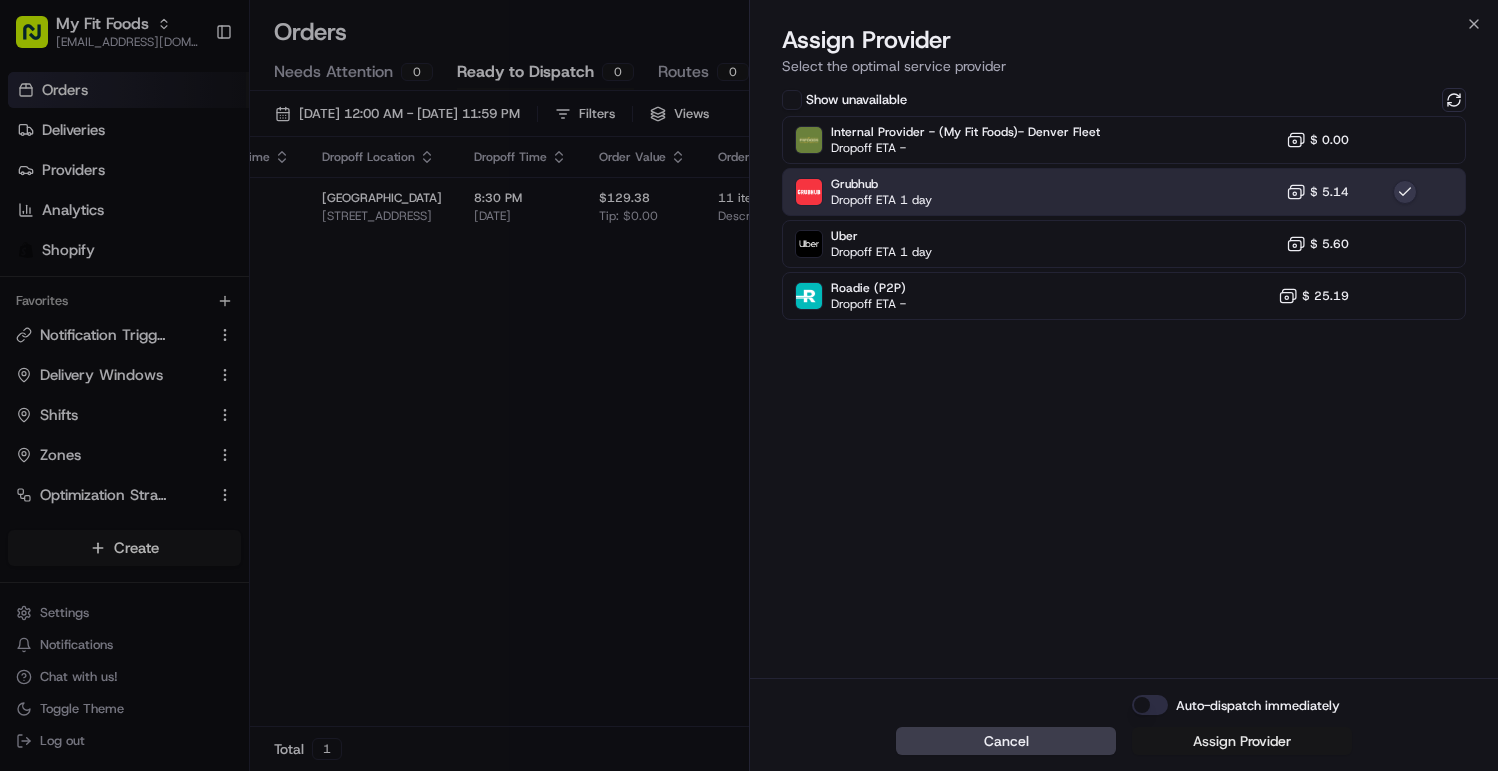 click on "Assign Provider" at bounding box center (1242, 741) 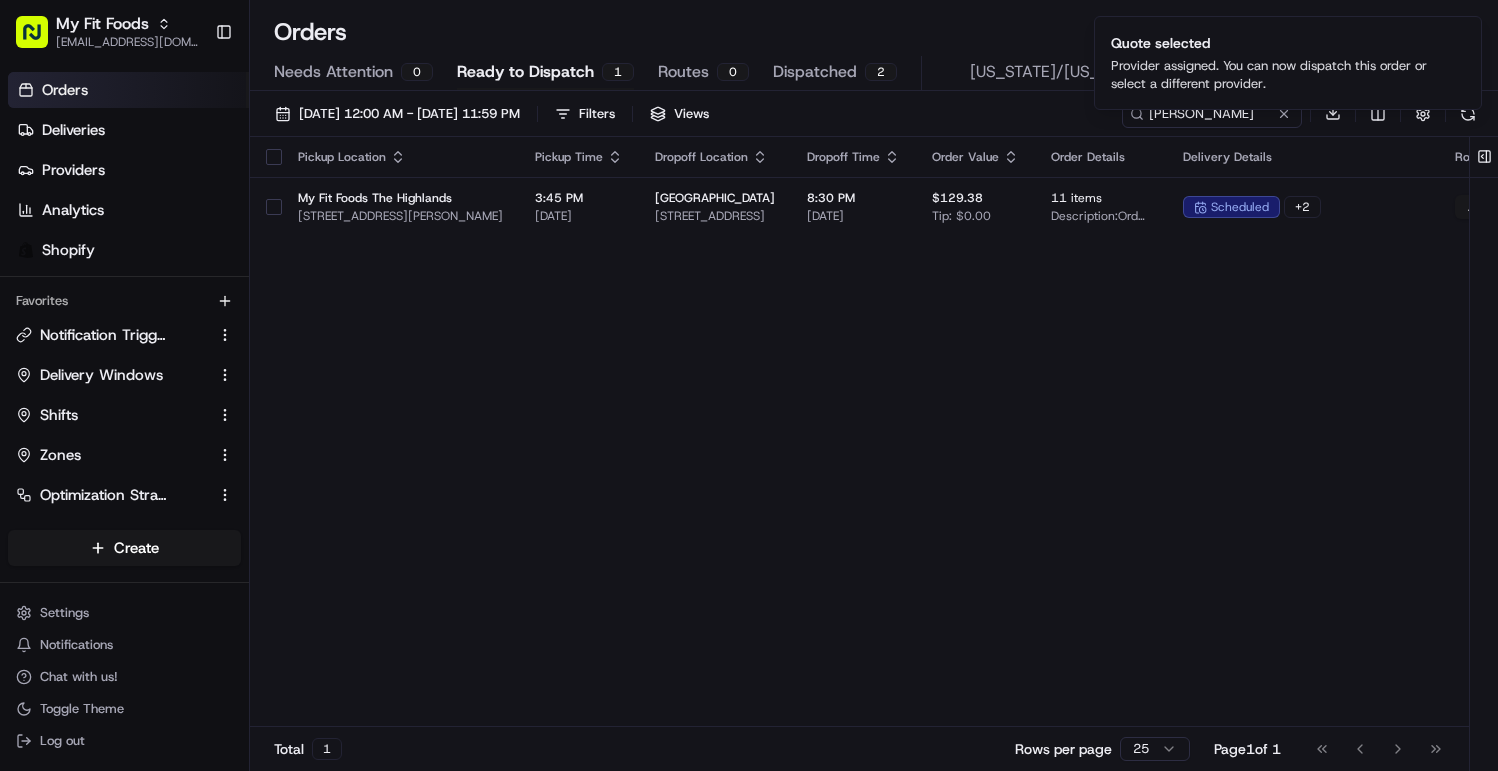scroll, scrollTop: 0, scrollLeft: 437, axis: horizontal 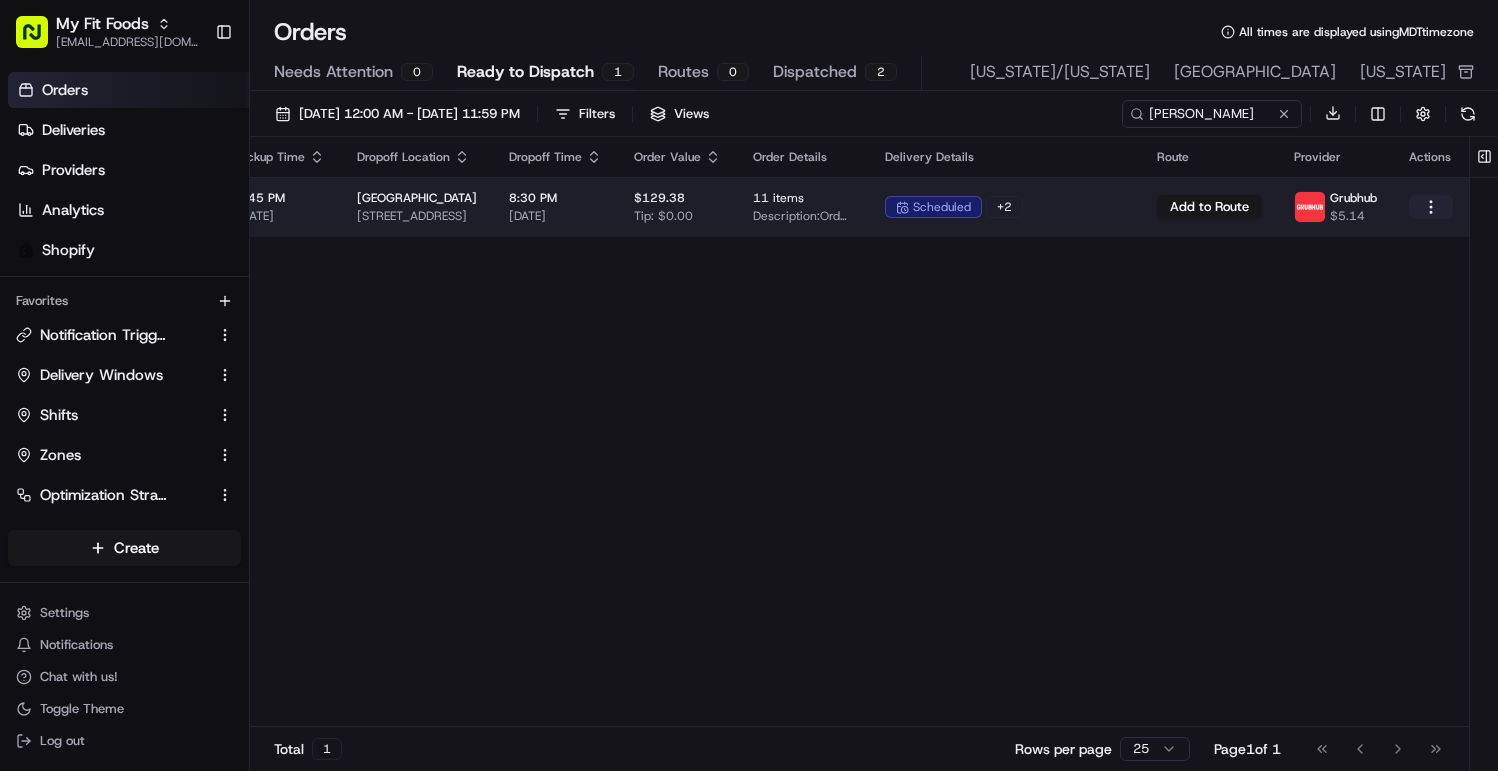 click on "My Fit Foods [EMAIL_ADDRESS][DOMAIN_NAME] Toggle Sidebar Orders Deliveries Providers Analytics Shopify Favorites Notification Triggers Delivery Windows Shifts Zones Optimization Strategy Dispatch Strategy Tracking Pickup Locations Main Menu Members & Organization Organization Users Roles Preferences Customization Tracking Orchestration Automations Dispatch Strategy Optimization Strategy Locations Pickup Locations Dropoff Locations Shifts Billing Billing Refund Requests Integrations Notification Triggers Webhooks API Keys Request Logs Create Settings Notifications Chat with us! Toggle Theme Log out Orders All times are displayed using  MDT  timezone Needs Attention 0 Ready to Dispatch 1 Routes 0 Dispatched 2 [US_STATE]/[US_STATE] [GEOGRAPHIC_DATA] [US_STATE] [DATE] 12:00 AM - [DATE] 11:59 PM Filters Views [PERSON_NAME] Download Pickup Location Pickup Time Dropoff Location Dropoff Time Order Value Order Details Delivery Details Route Provider Actions My Fit Foods The Highlands [STREET_ADDRESS][PERSON_NAME]" at bounding box center (749, 385) 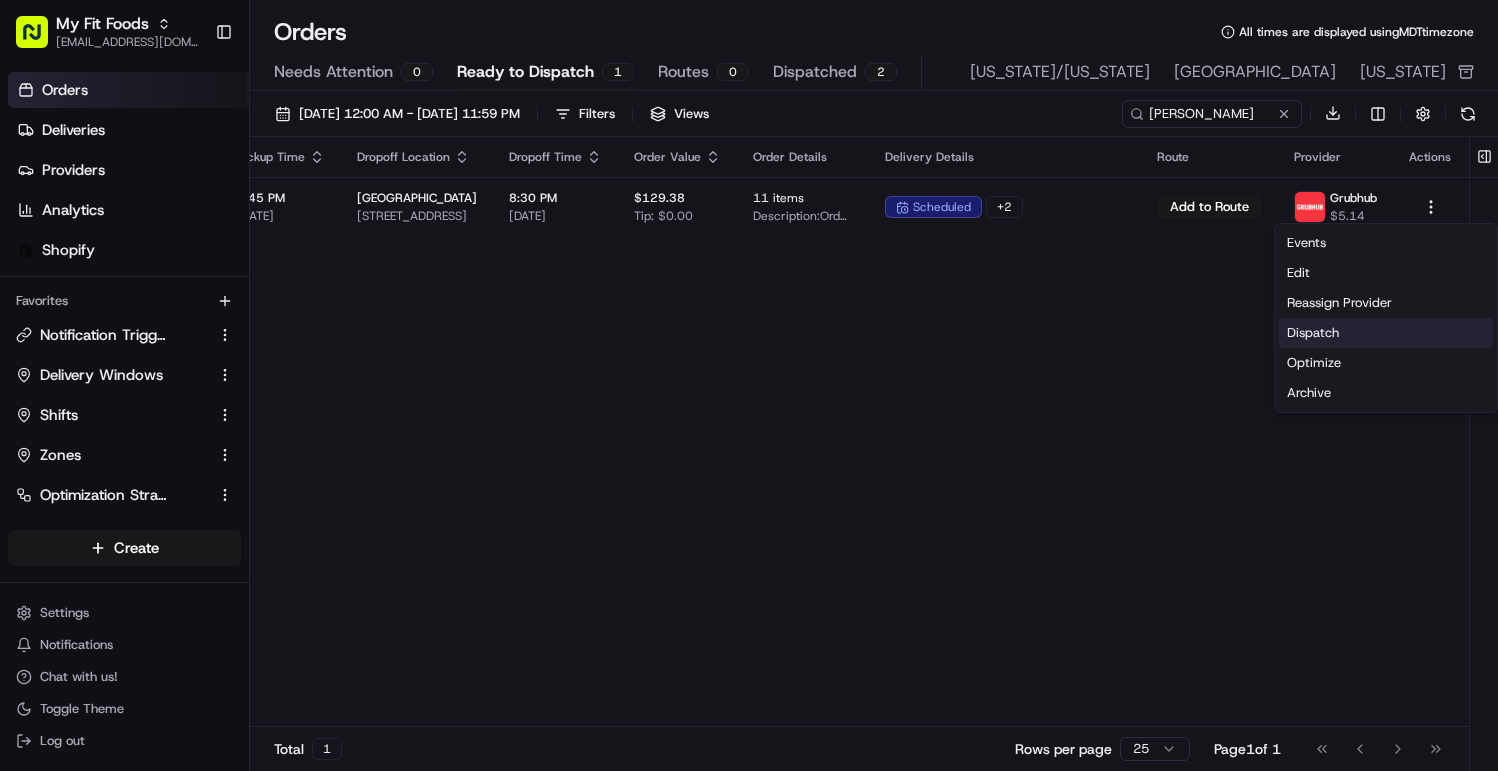 click on "Dispatch" at bounding box center (1386, 333) 